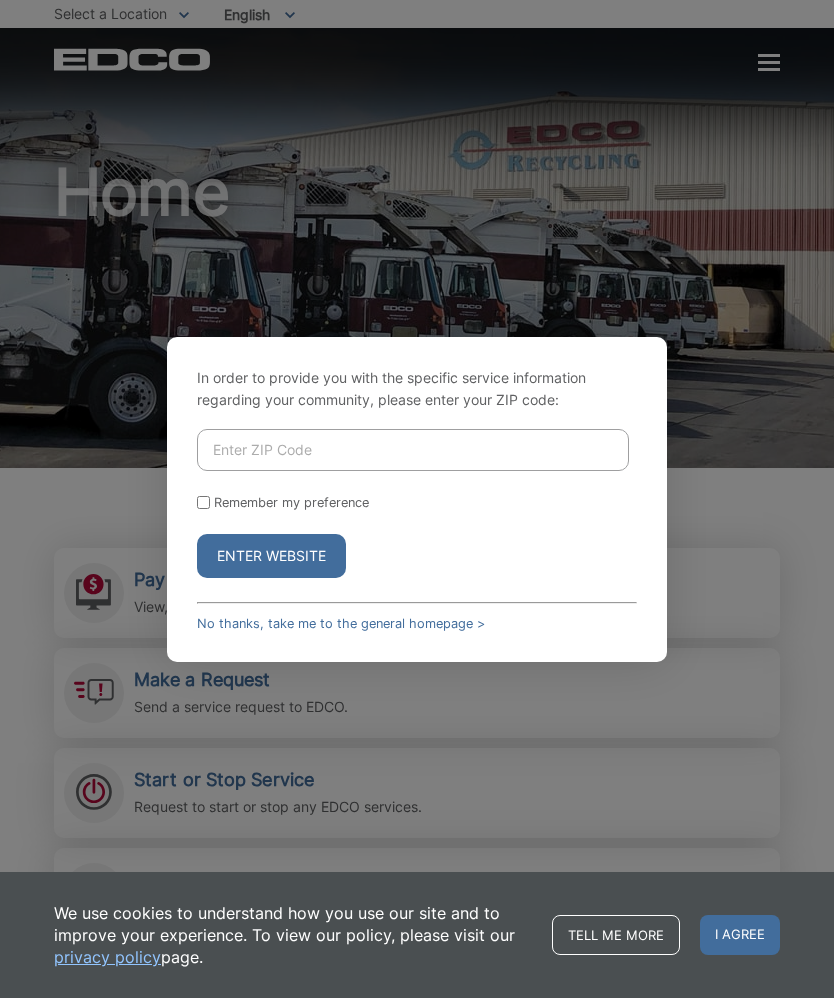 scroll, scrollTop: 0, scrollLeft: 0, axis: both 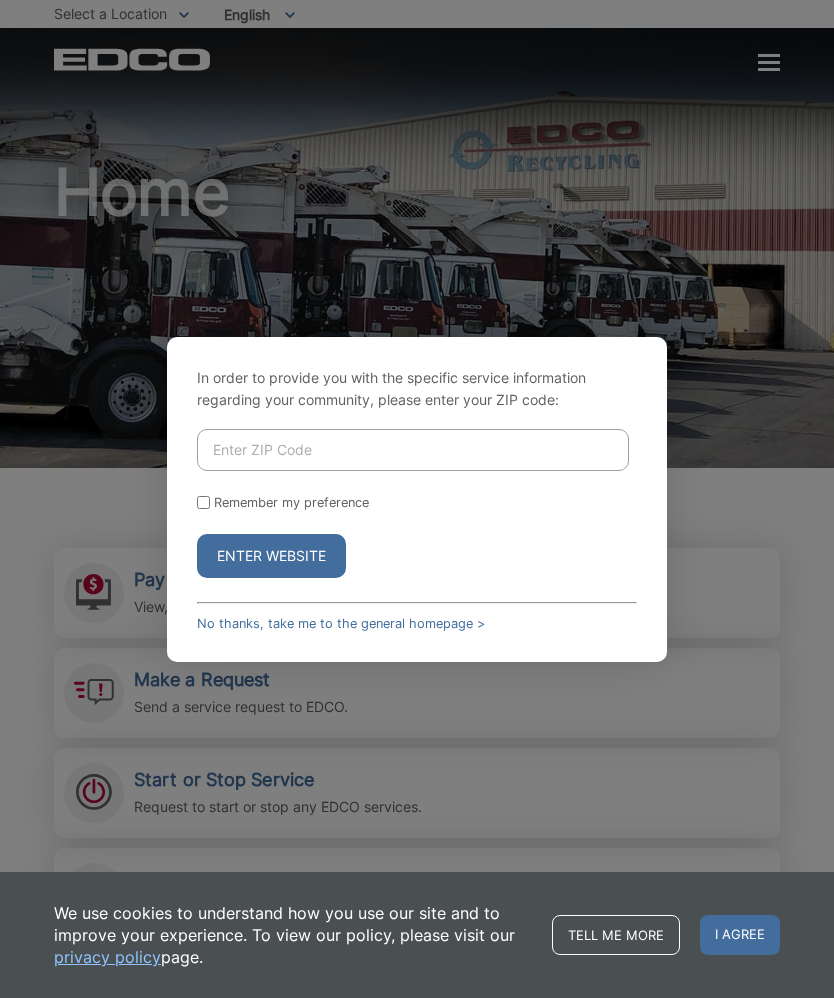 click at bounding box center [413, 450] 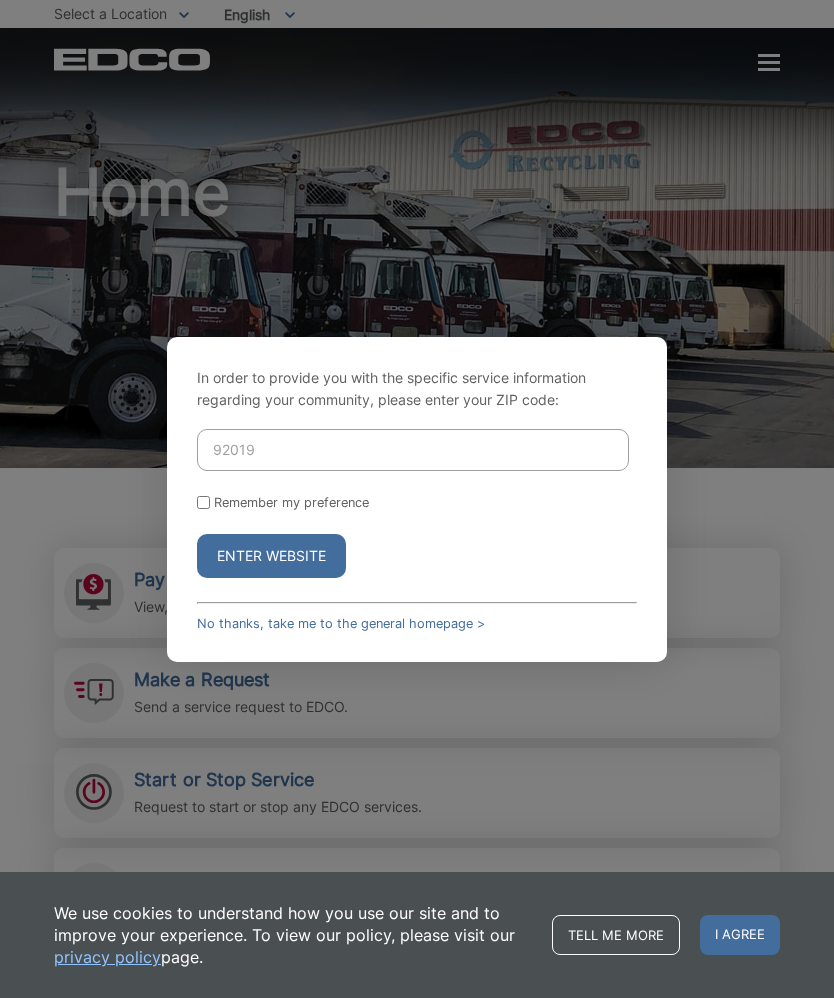 type on "92019" 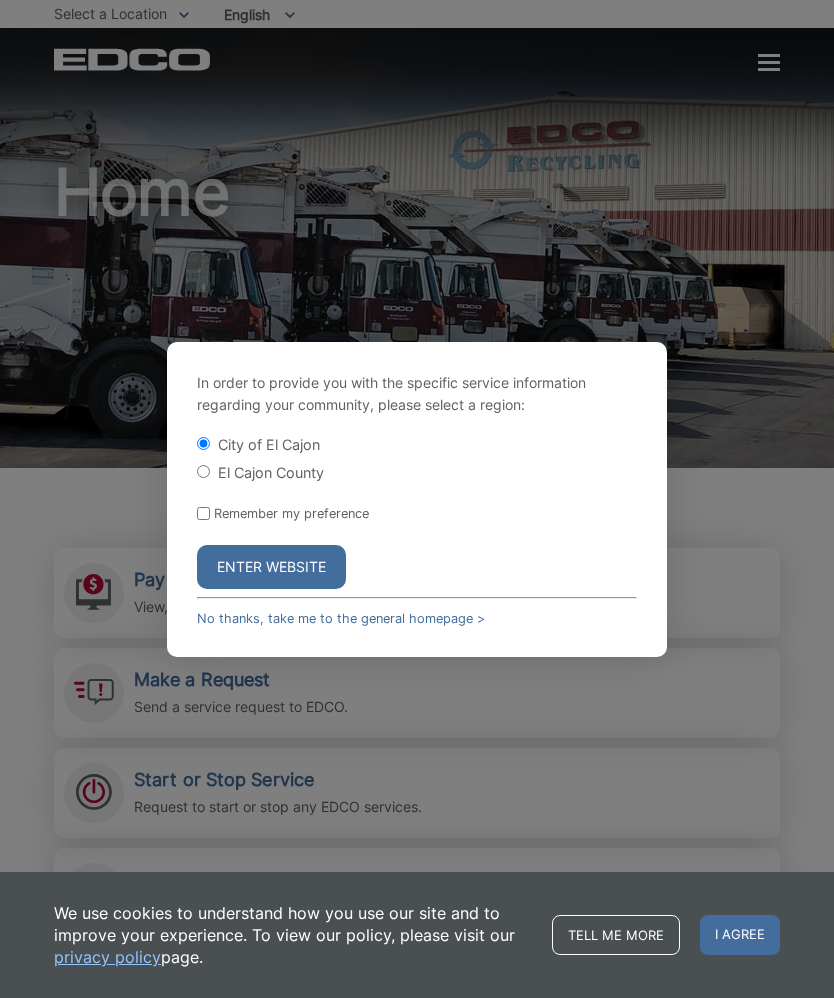 click on "Enter Website" at bounding box center [271, 567] 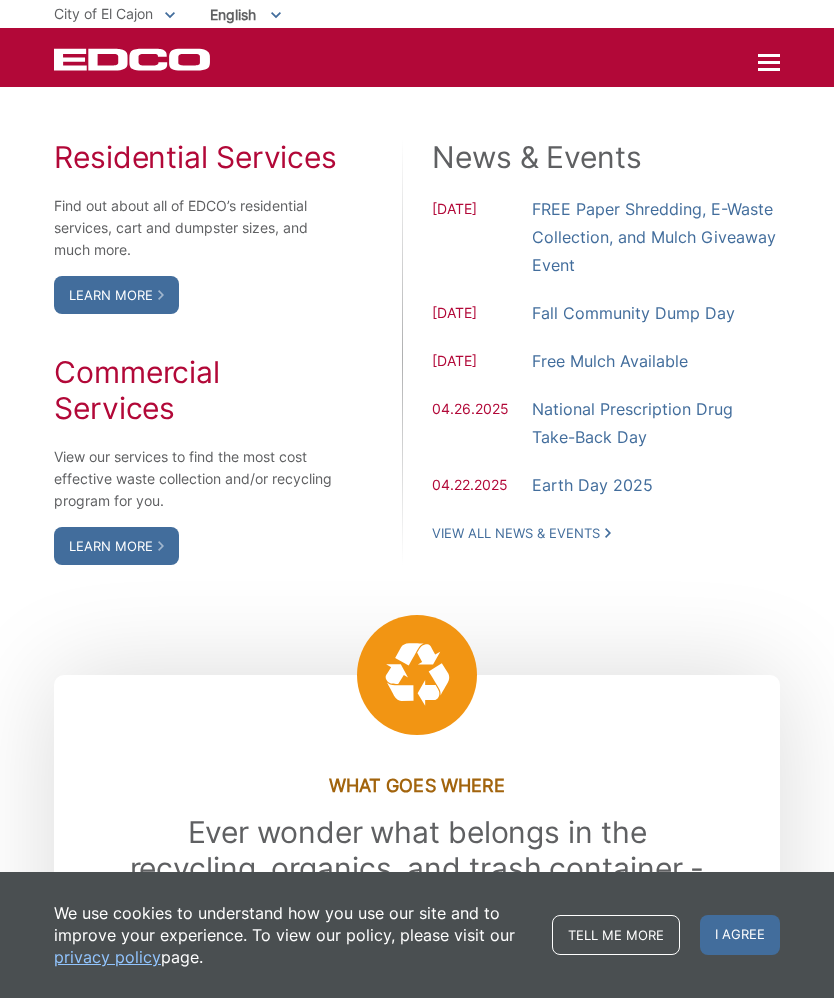 scroll, scrollTop: 1057, scrollLeft: 0, axis: vertical 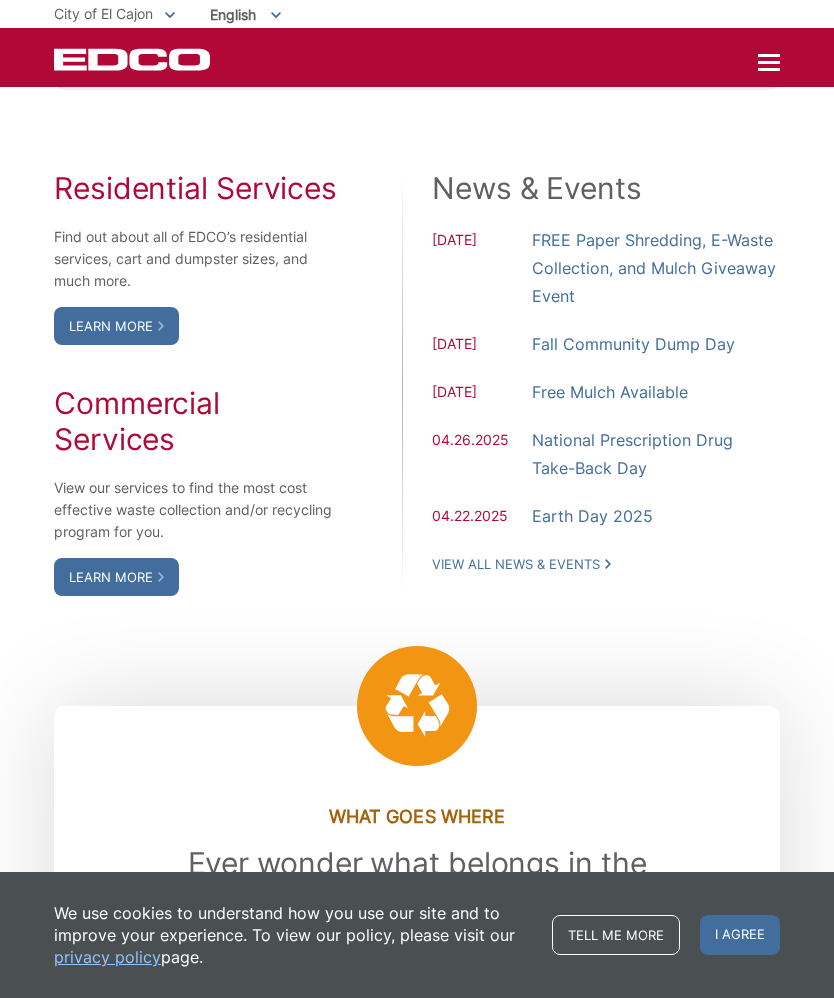 click on "Learn More" at bounding box center (116, 326) 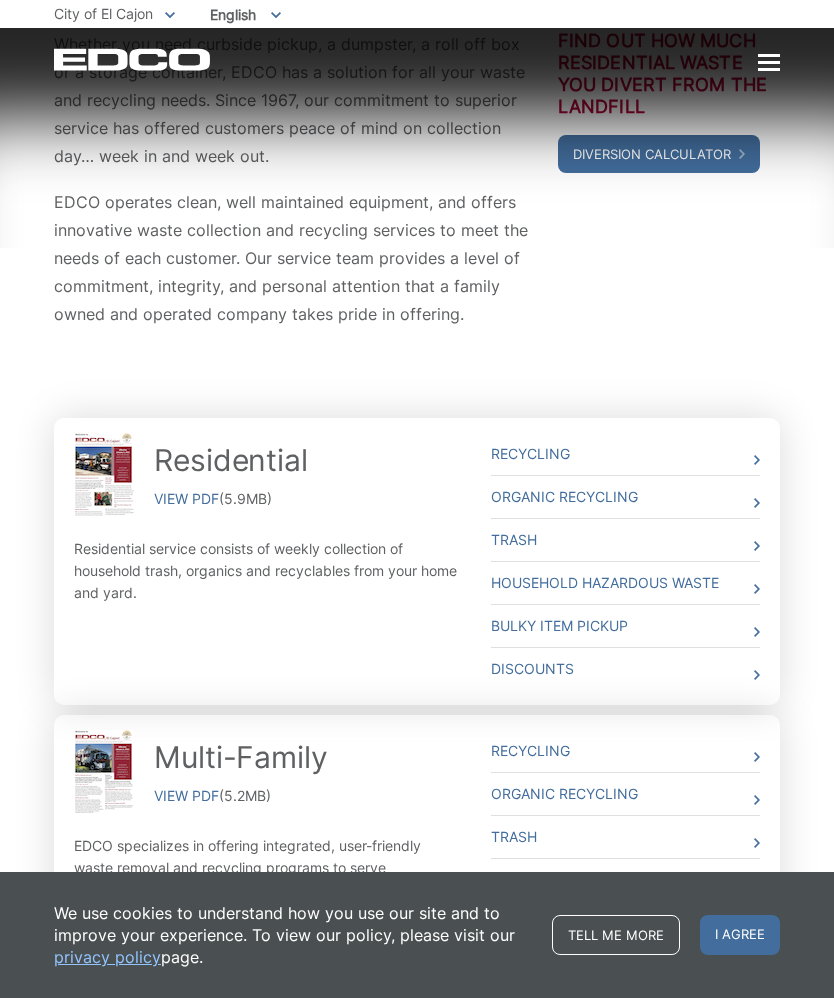 scroll, scrollTop: 297, scrollLeft: 0, axis: vertical 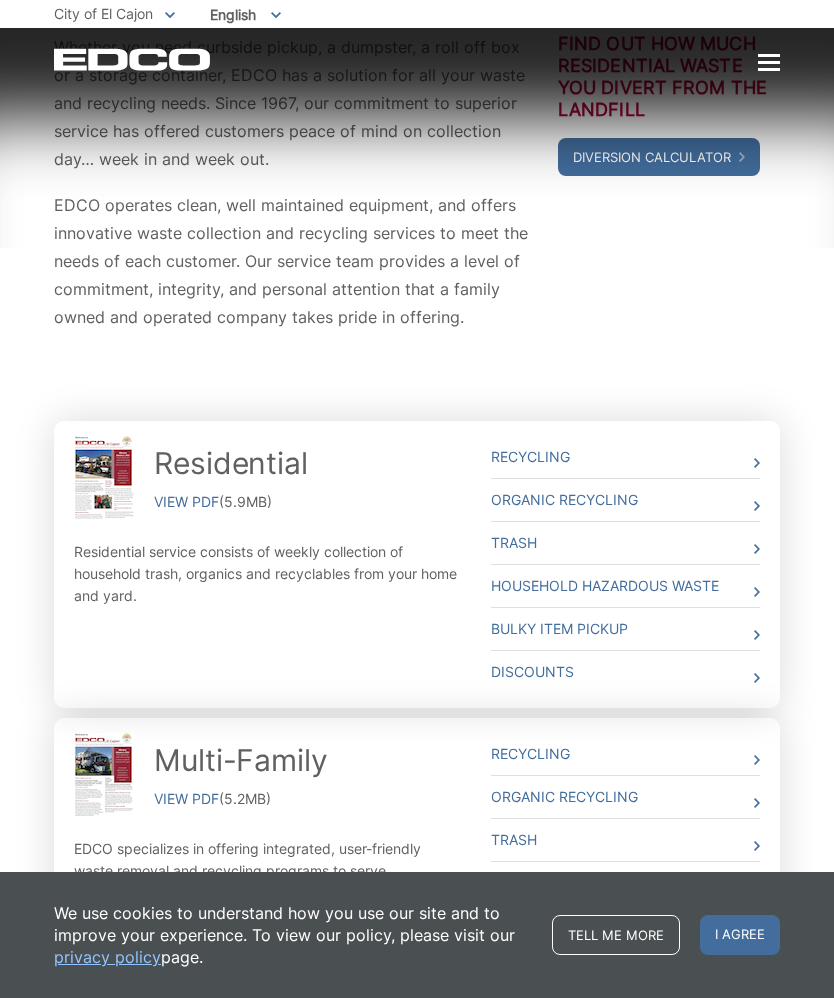 click on "Organic Recycling" at bounding box center [625, 500] 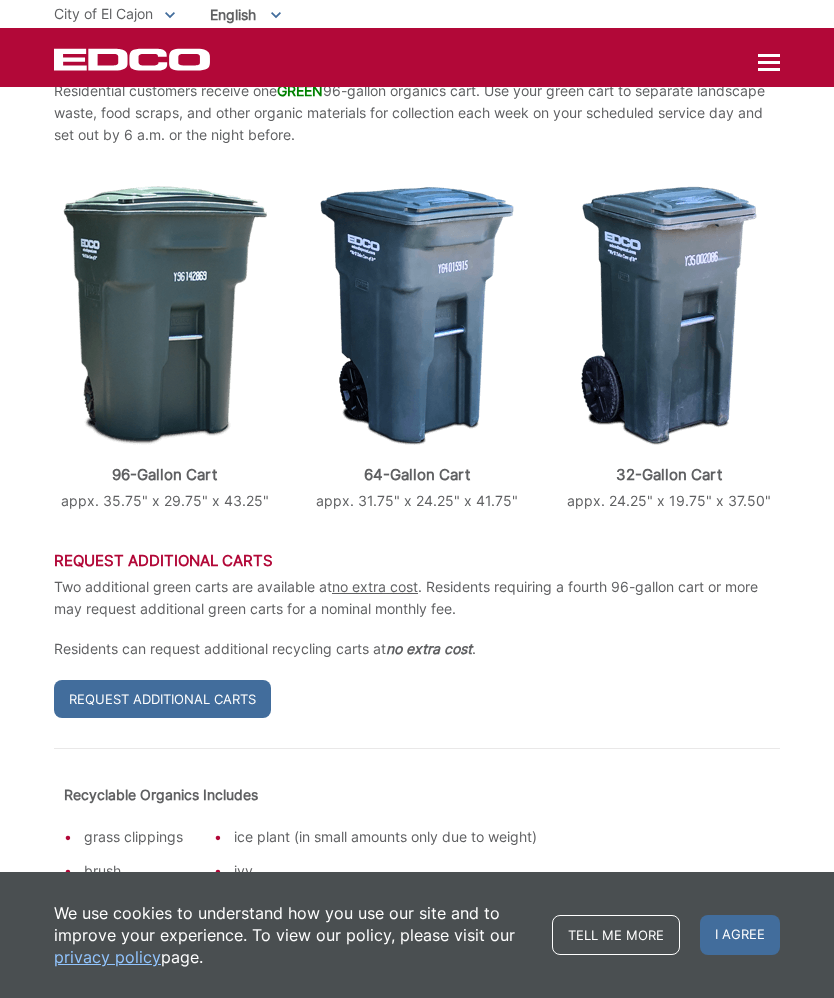 scroll, scrollTop: 487, scrollLeft: 0, axis: vertical 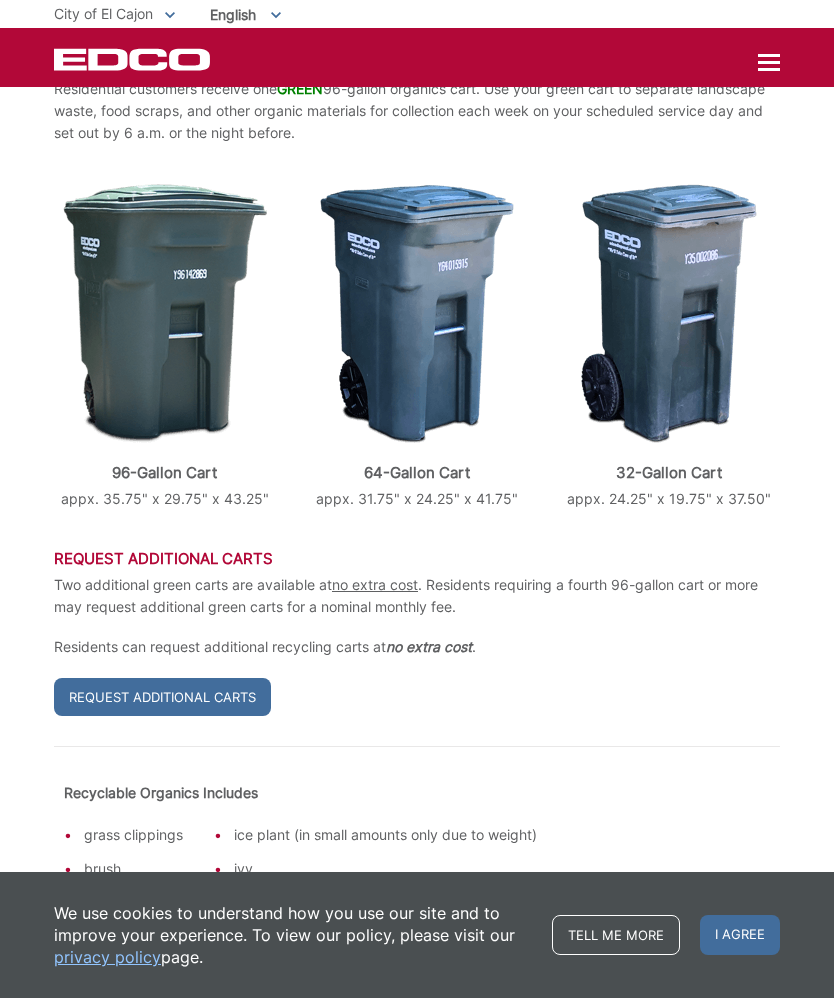 click on "Request Additional Carts" at bounding box center [162, 697] 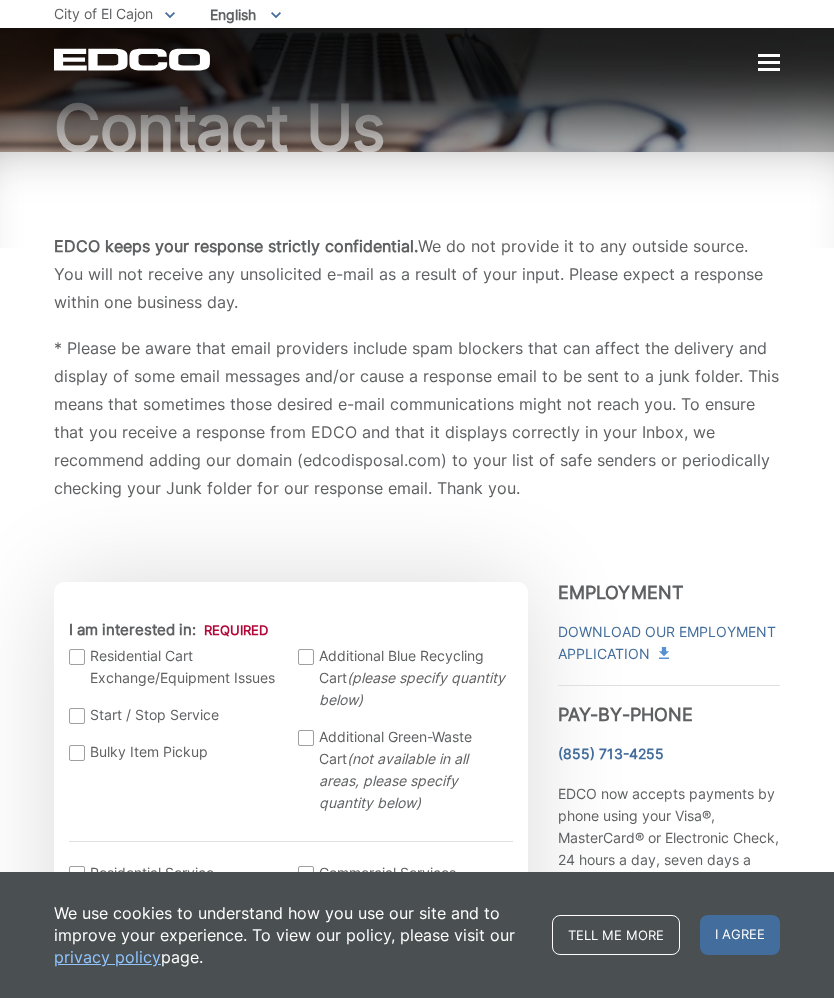 scroll, scrollTop: 100, scrollLeft: 0, axis: vertical 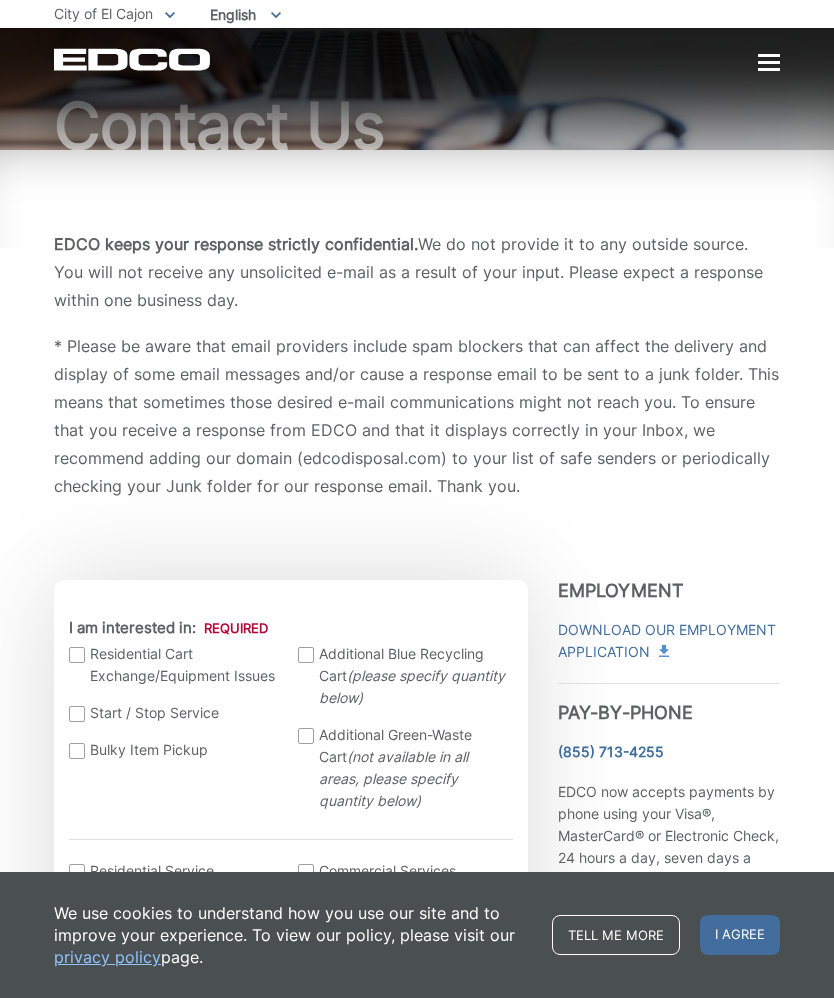 click at bounding box center (306, 736) 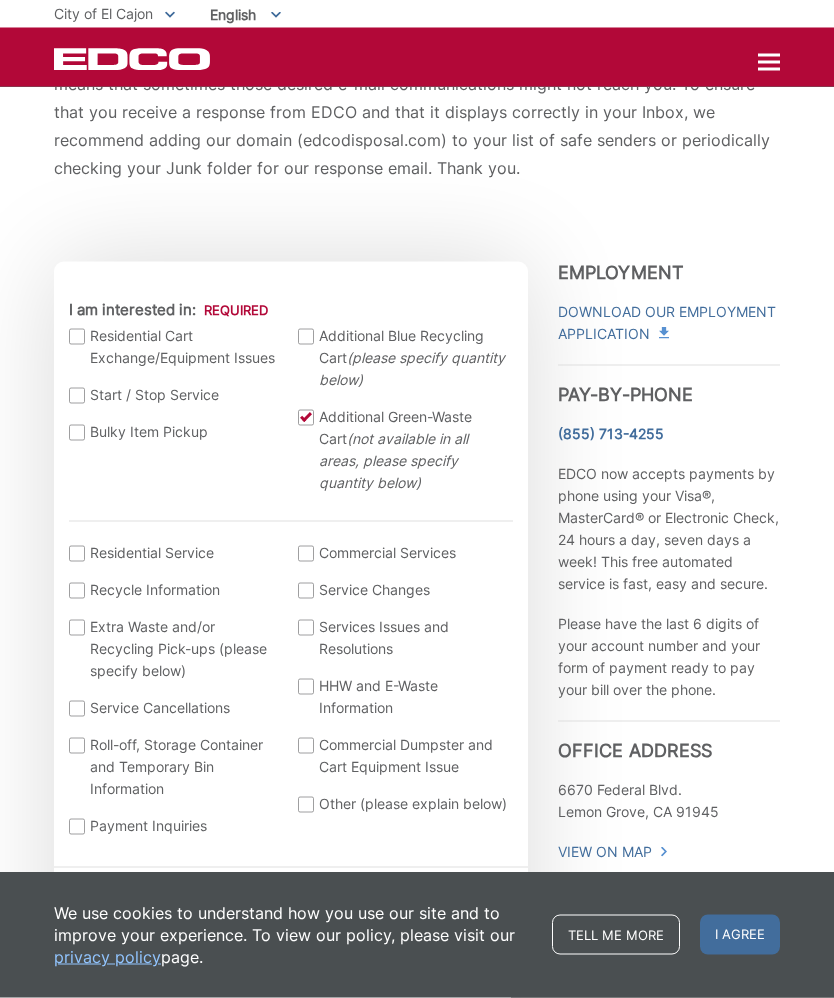 scroll, scrollTop: 419, scrollLeft: 0, axis: vertical 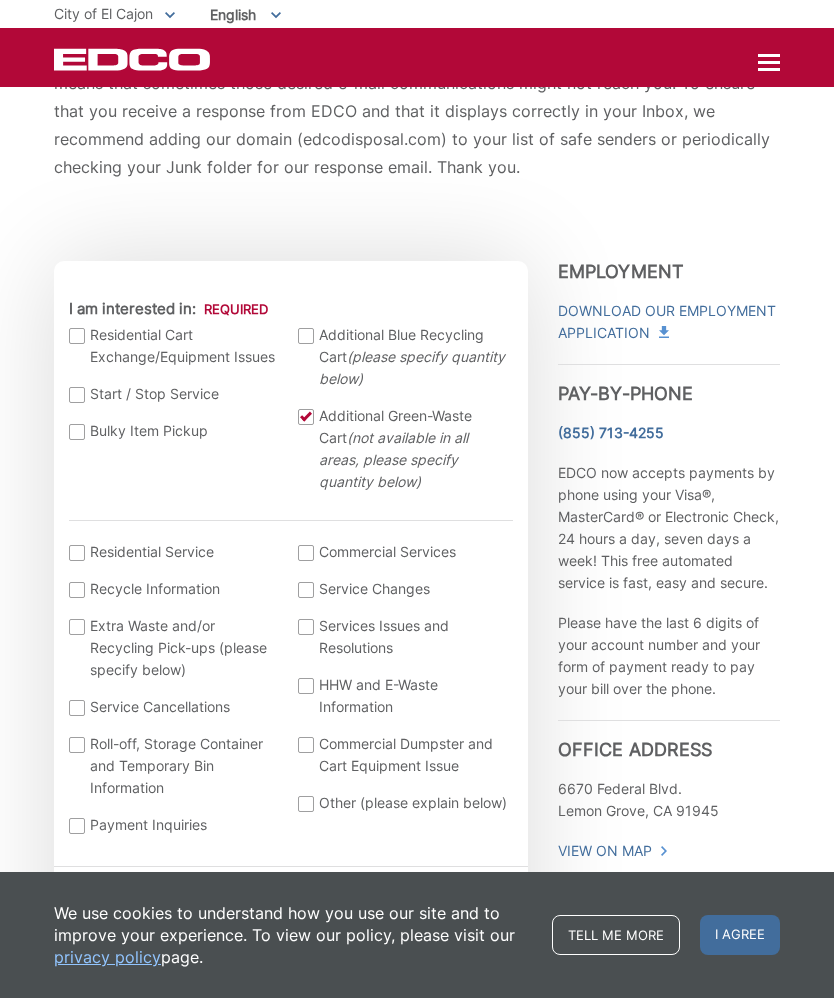click on "Residential Service" at bounding box center [174, 552] 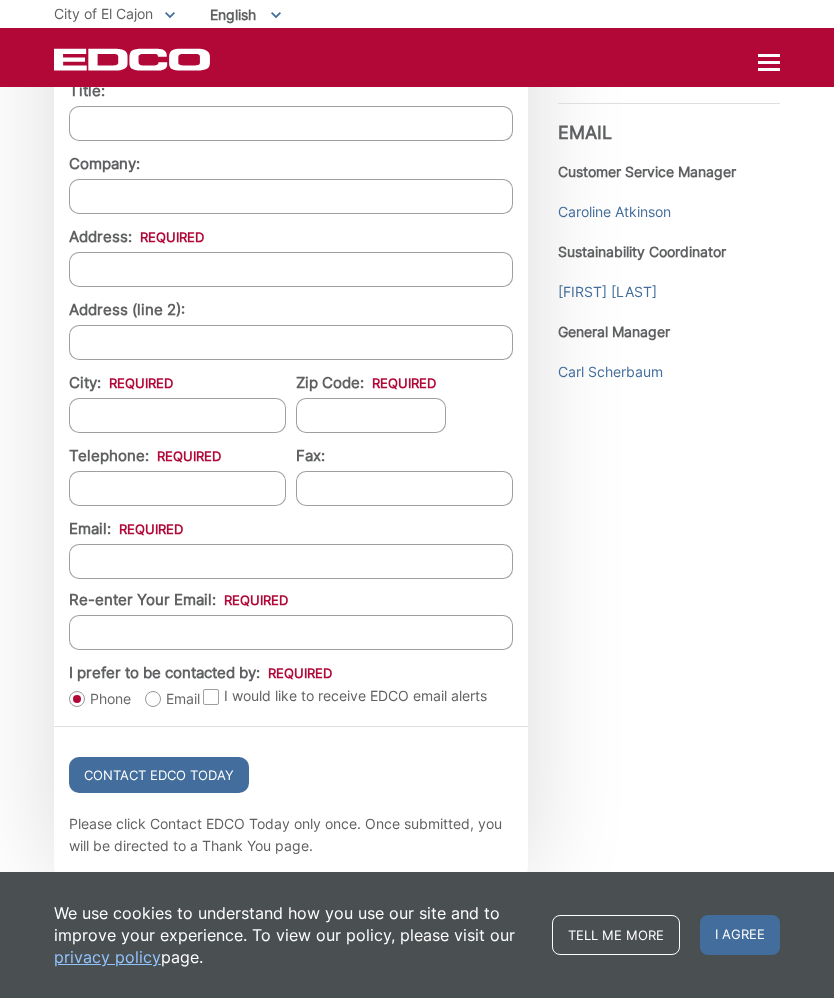 scroll, scrollTop: 1773, scrollLeft: 0, axis: vertical 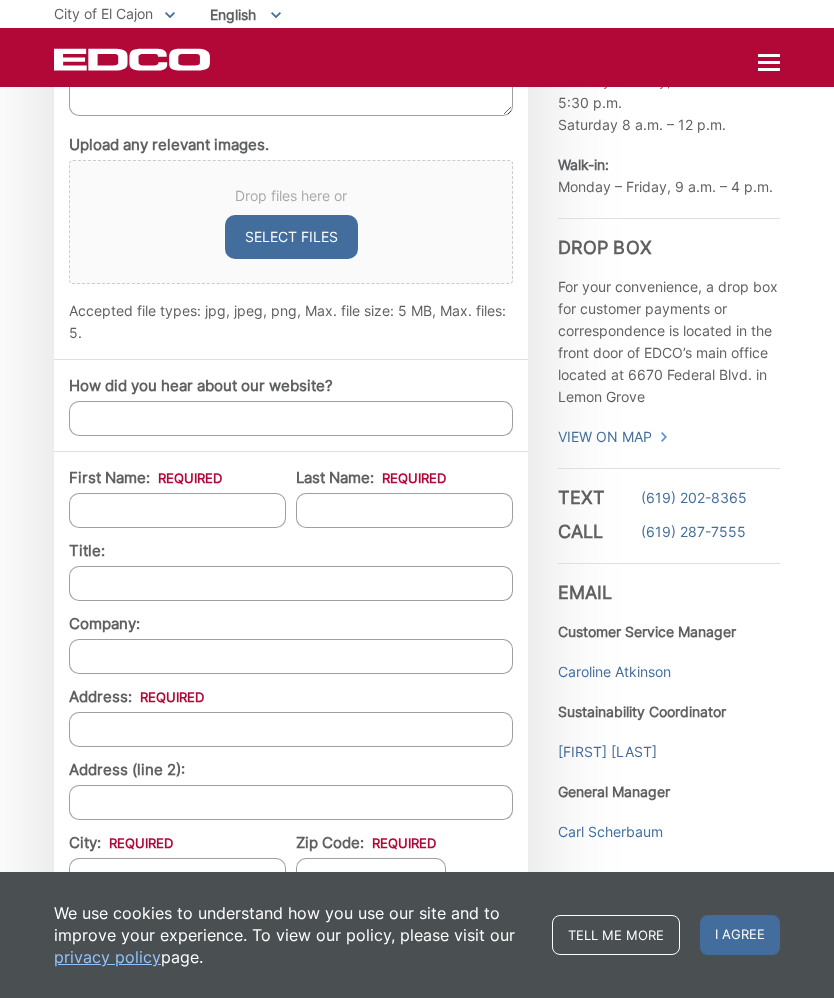 click on "How did you hear about our website?" at bounding box center (291, 418) 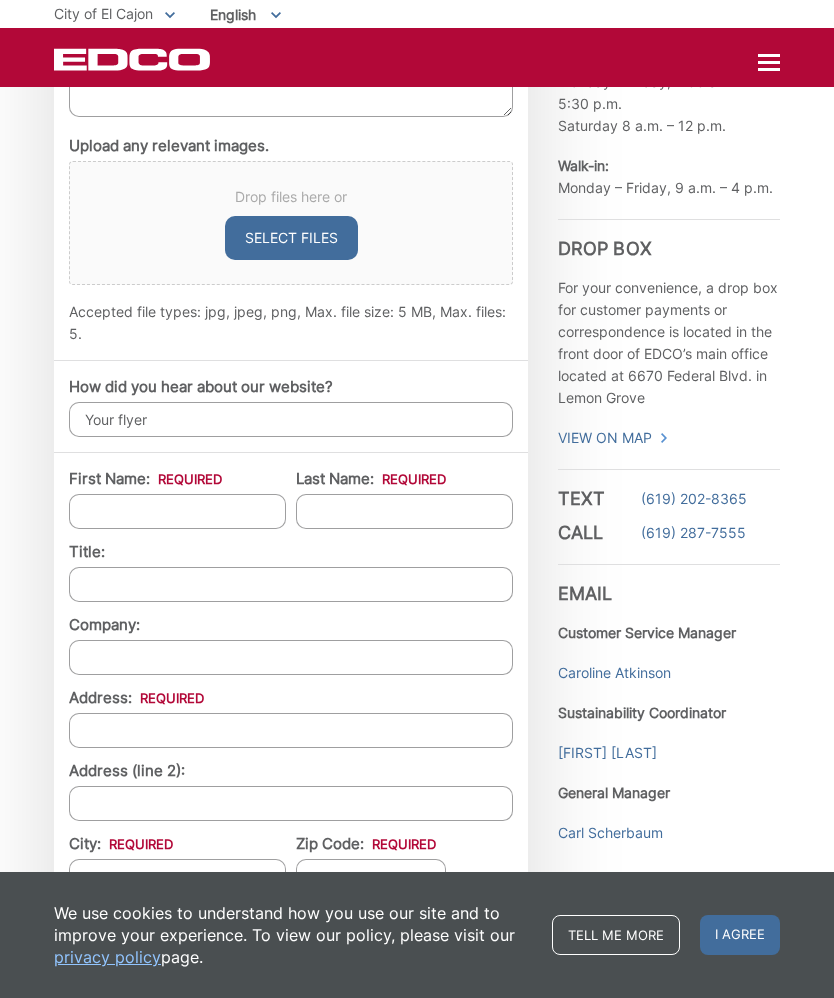 type on "Your flyer" 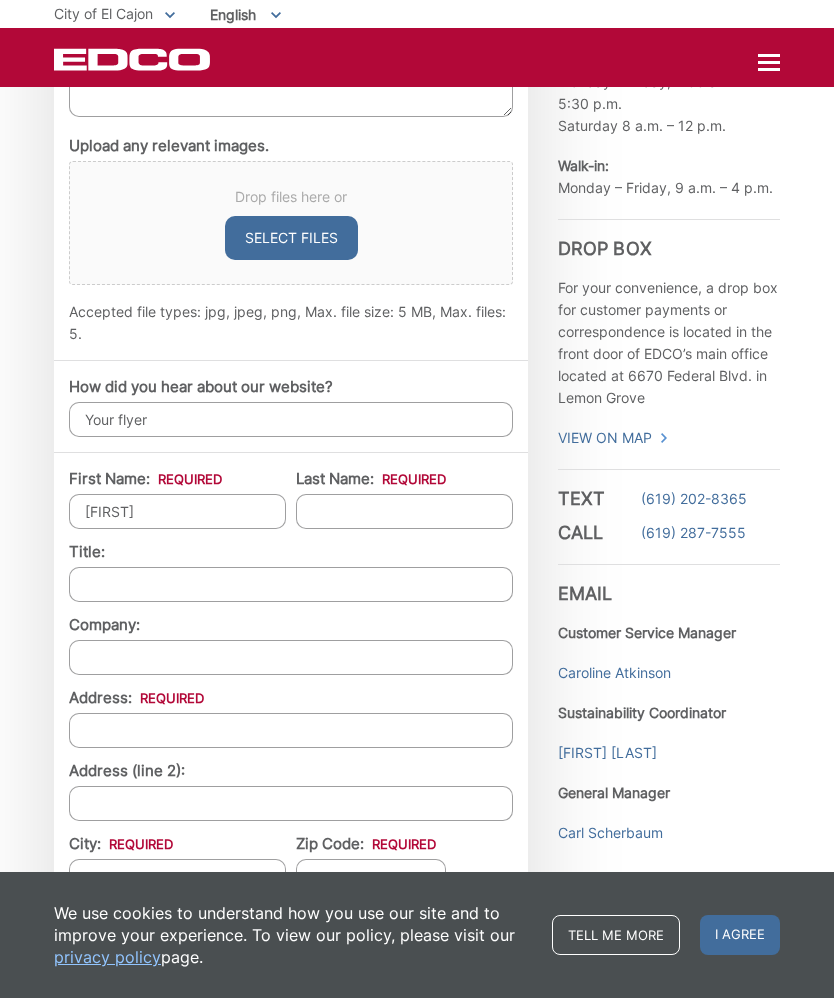 type on "[FIRST]" 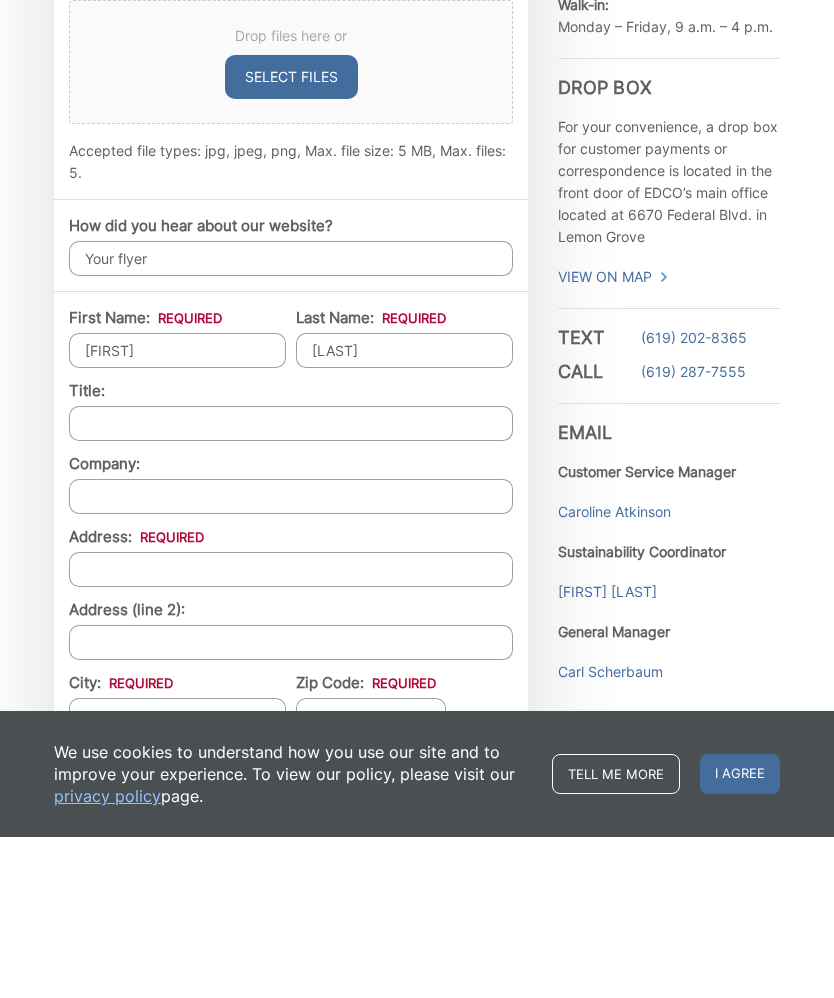 type on "[LAST]" 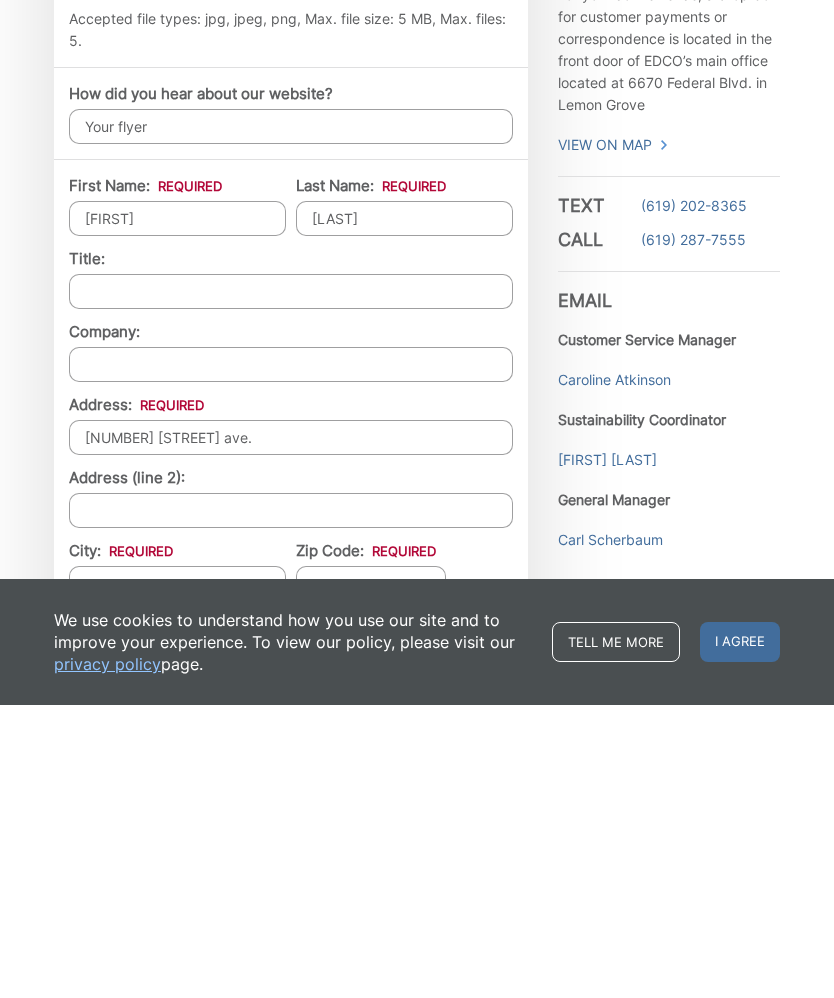 type on "[NUMBER] [STREET] ave." 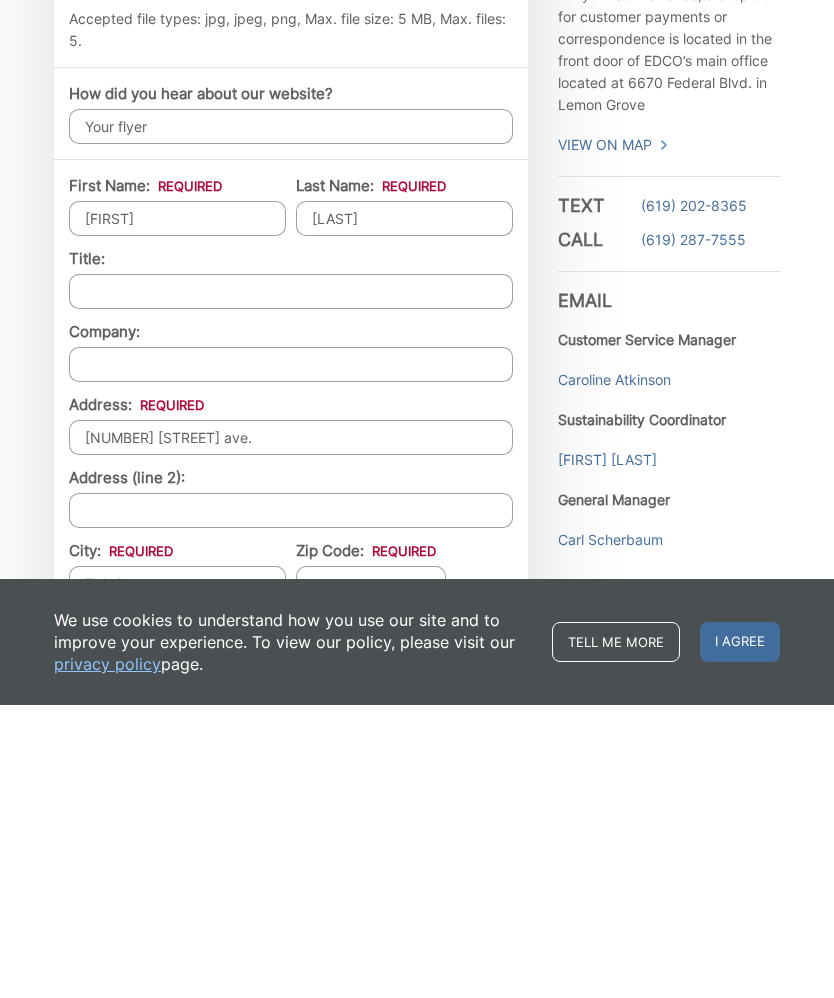 type on "El Cajon" 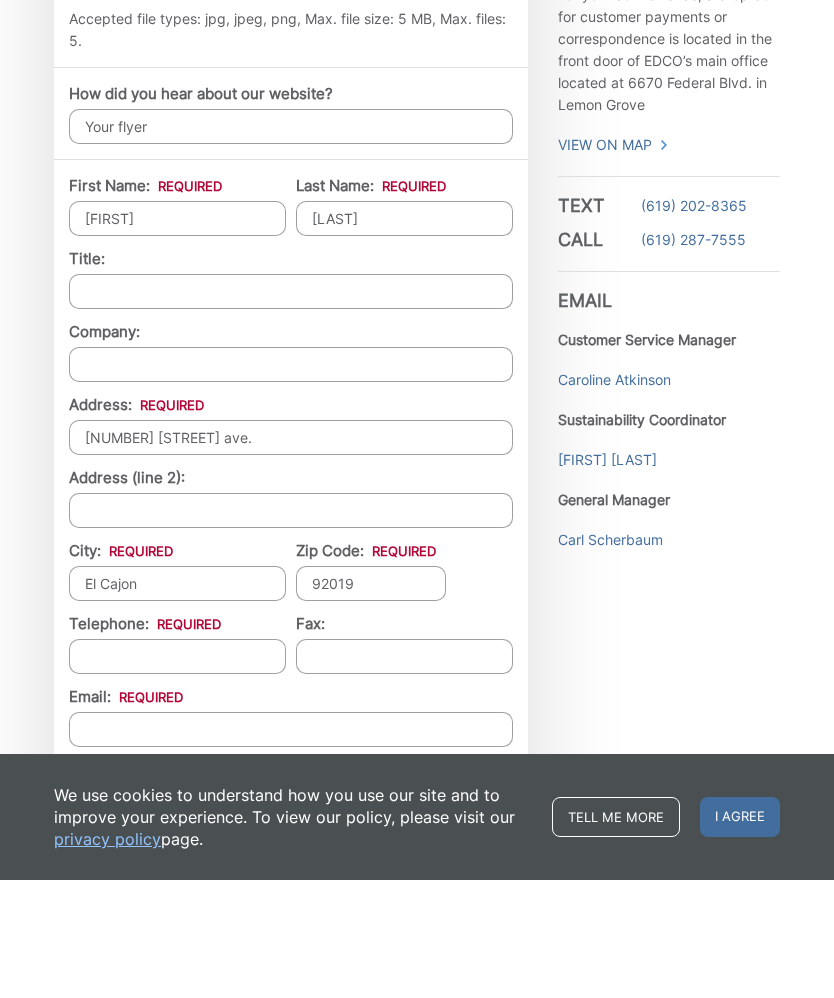 scroll, scrollTop: 1489, scrollLeft: 0, axis: vertical 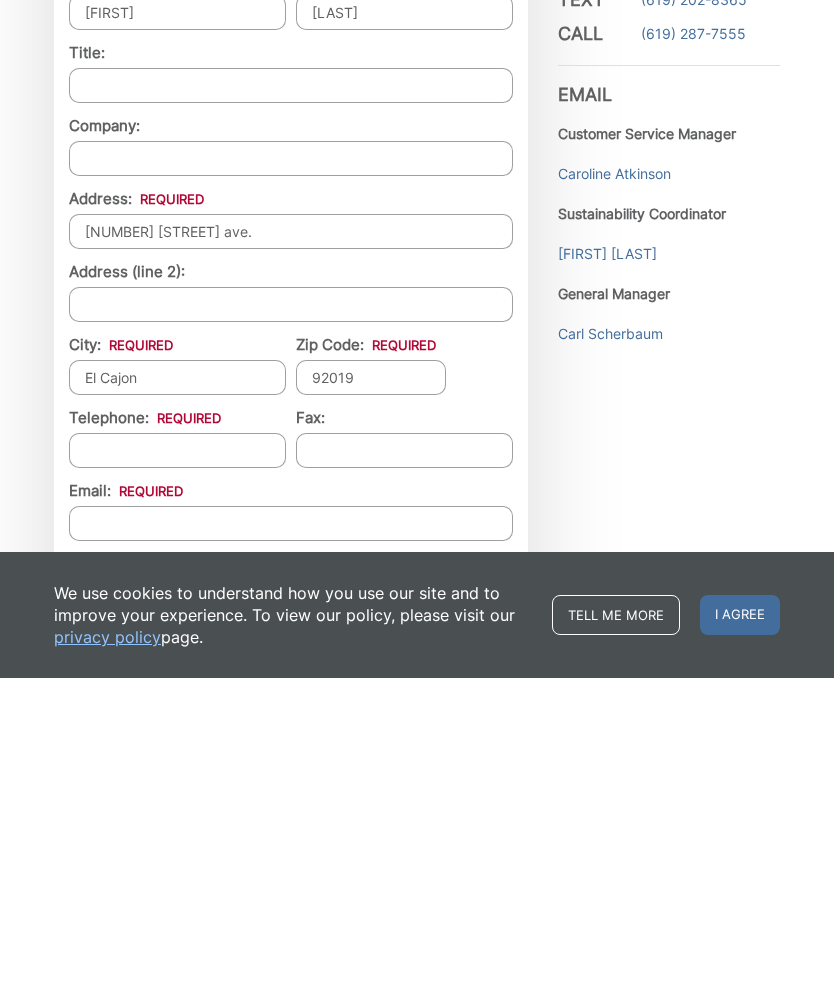 type on "92019" 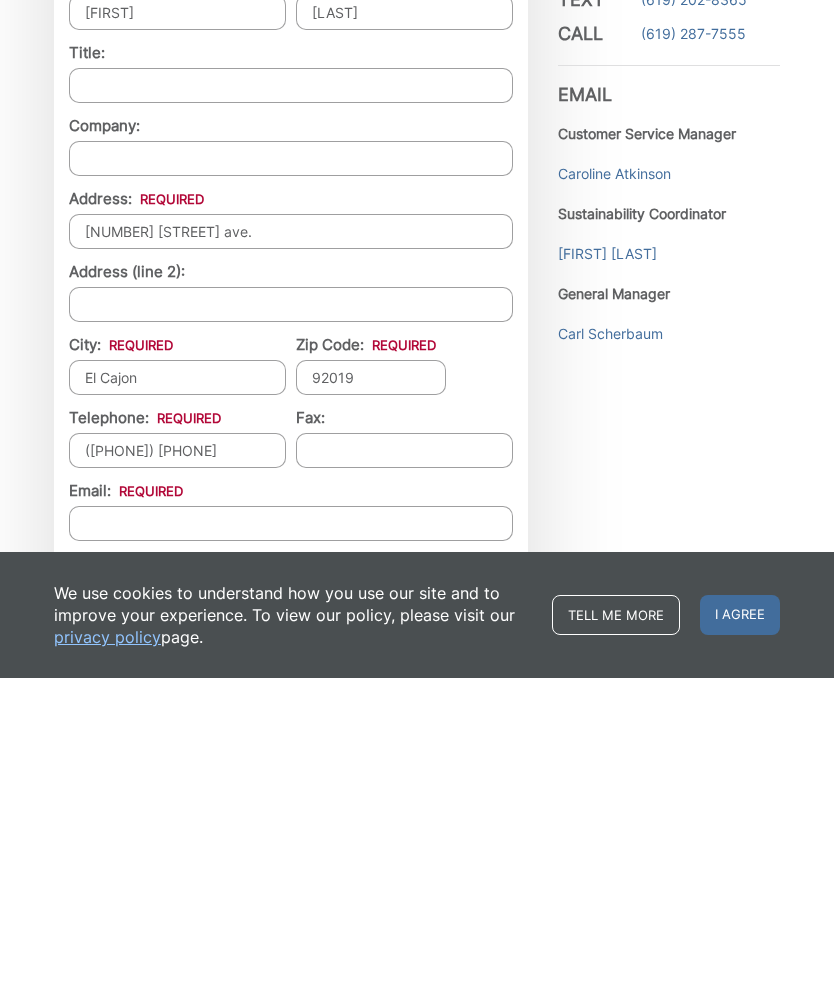 type on "([PHONE]) [PHONE]" 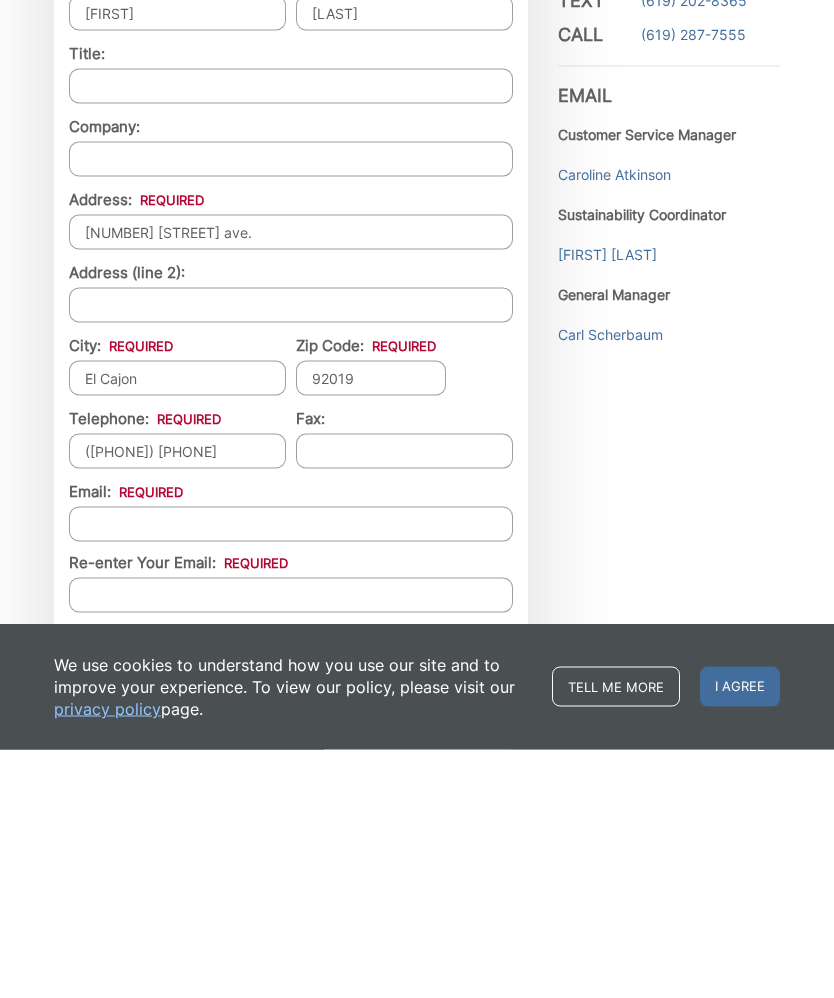 scroll, scrollTop: 1567, scrollLeft: 0, axis: vertical 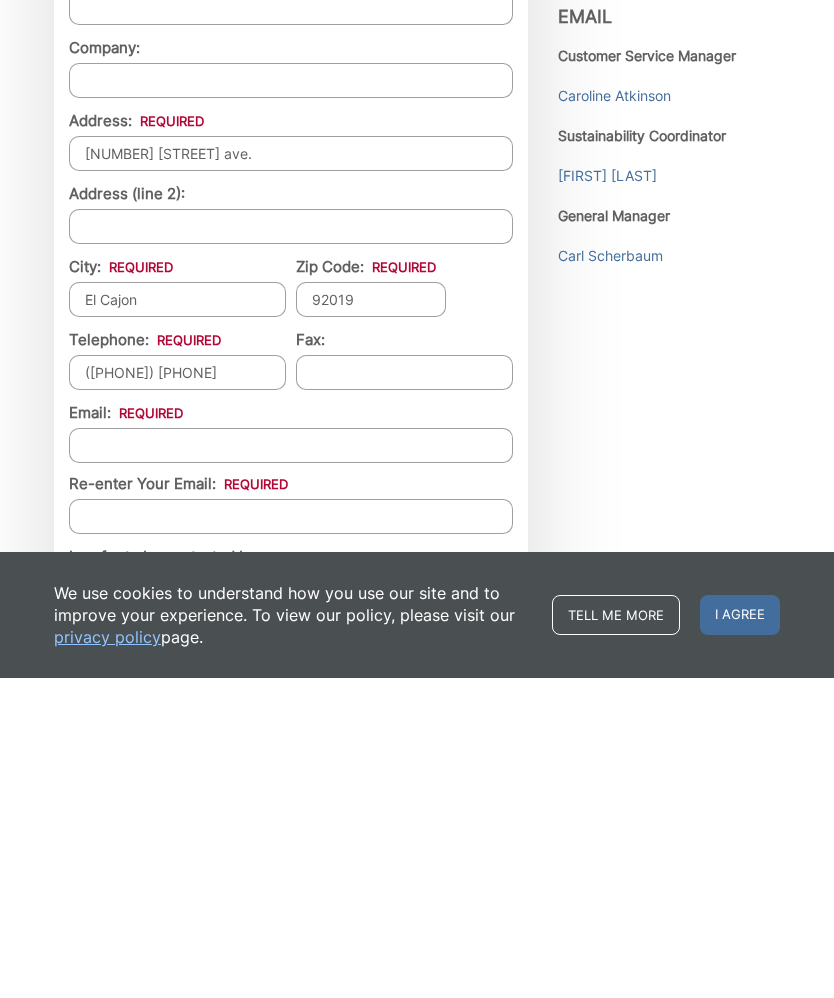 click on "Email *" at bounding box center [291, 765] 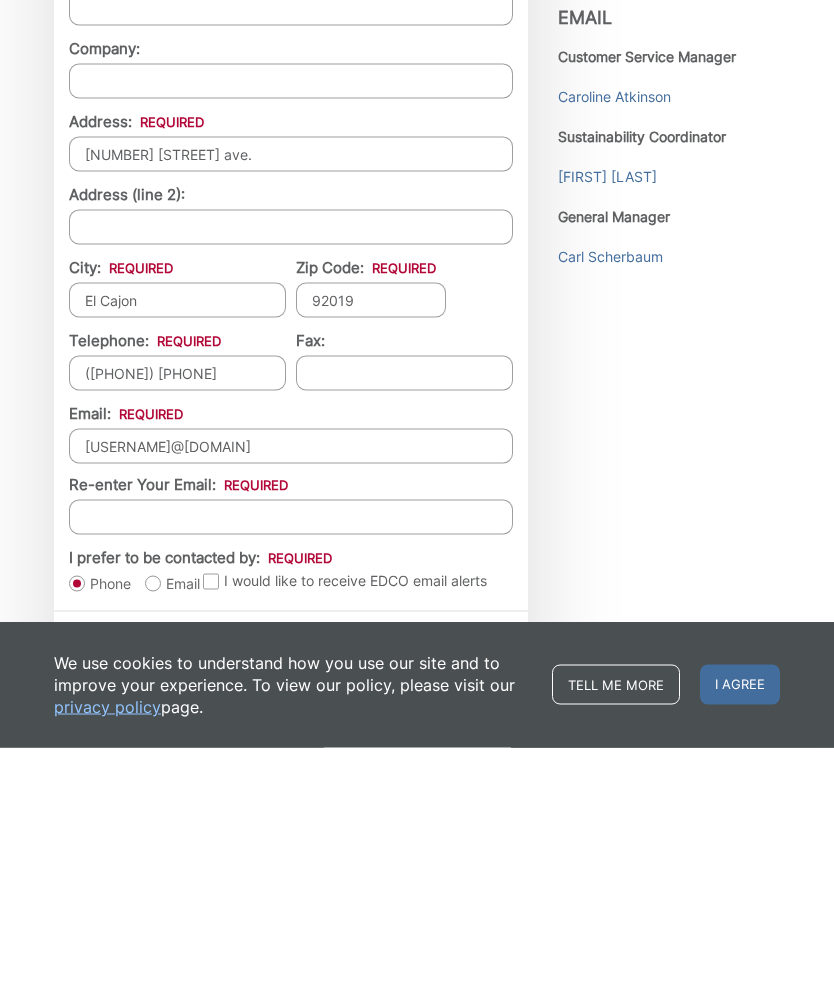 scroll, scrollTop: 1643, scrollLeft: 0, axis: vertical 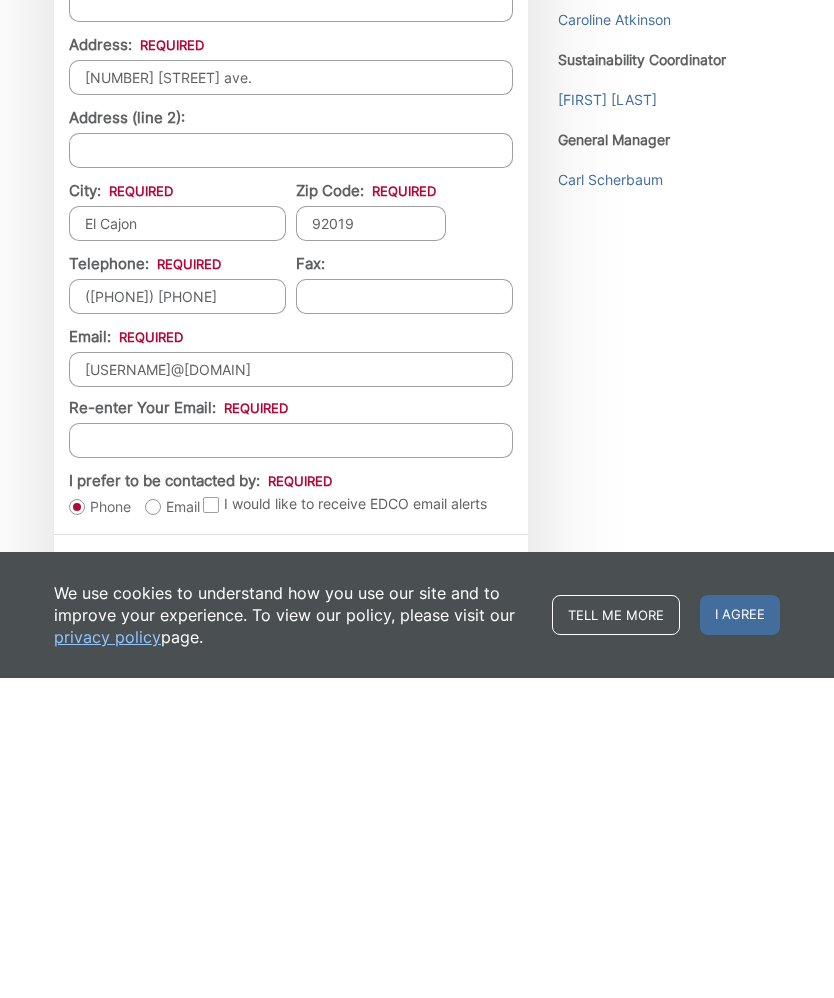 type on "[USERNAME]@[DOMAIN]" 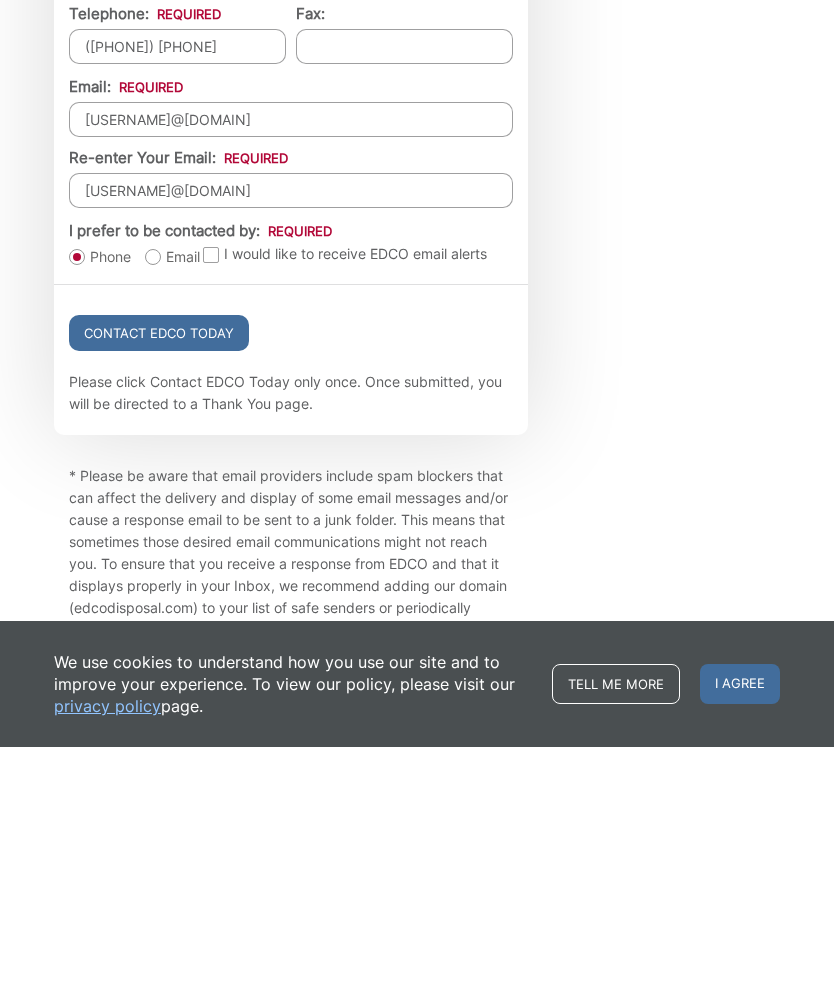 scroll, scrollTop: 748, scrollLeft: 0, axis: vertical 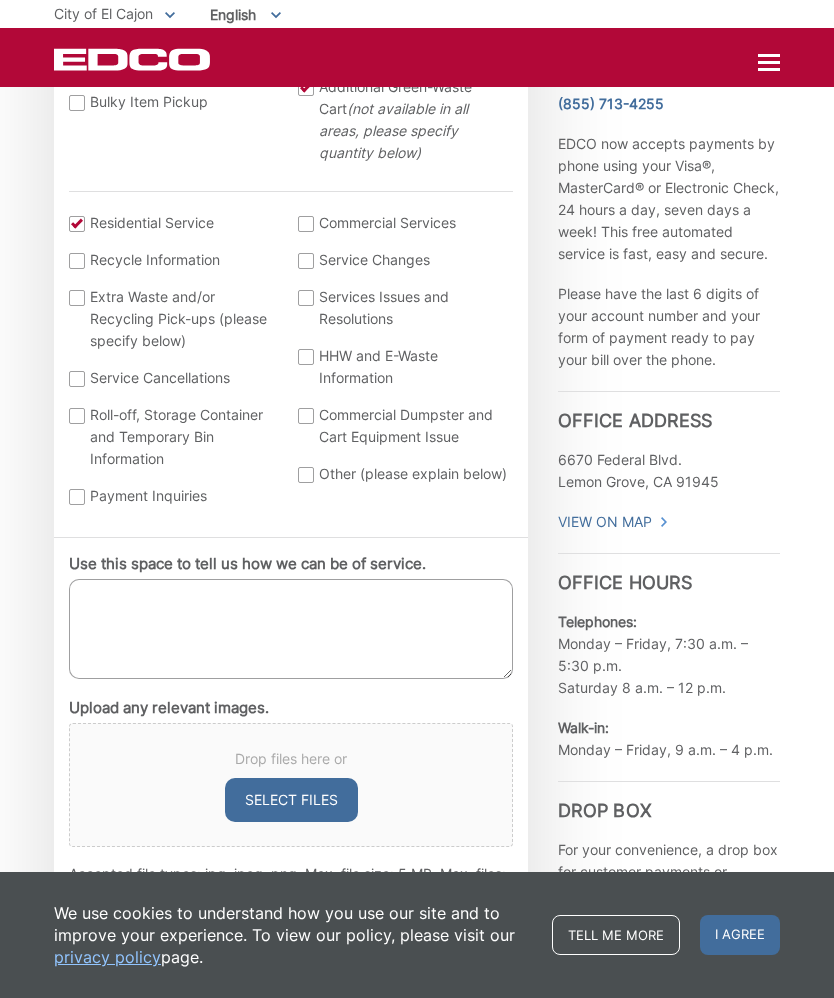 type on "[USERNAME]@[DOMAIN]" 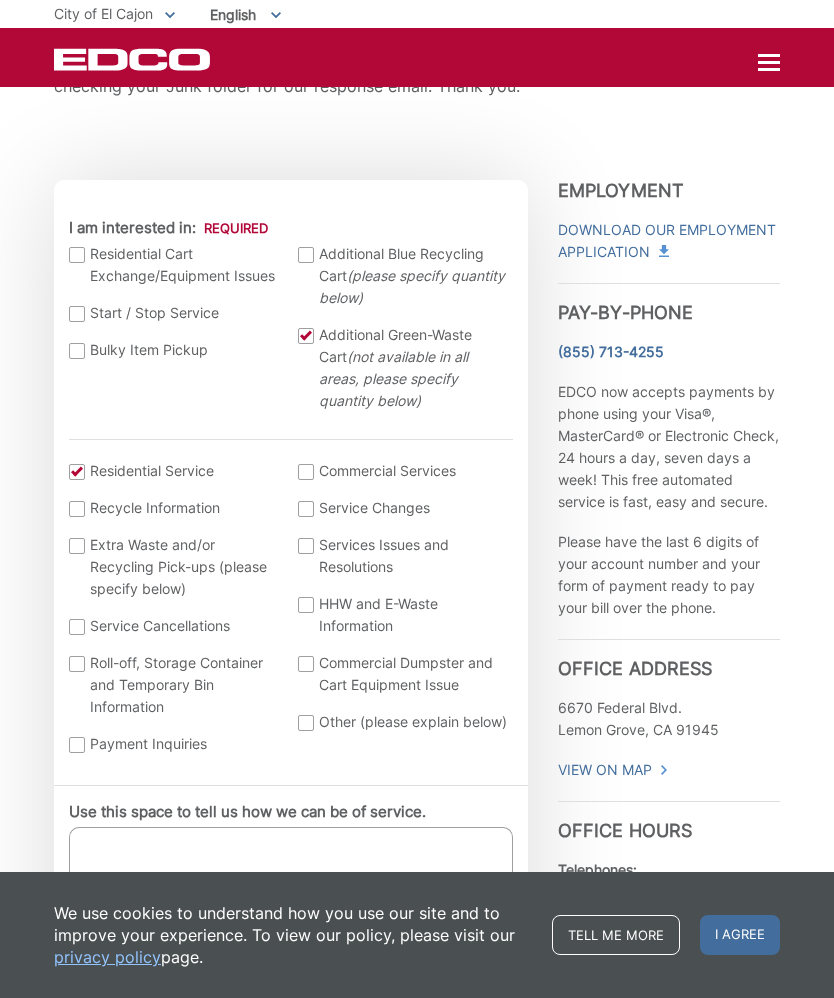 scroll, scrollTop: 499, scrollLeft: 0, axis: vertical 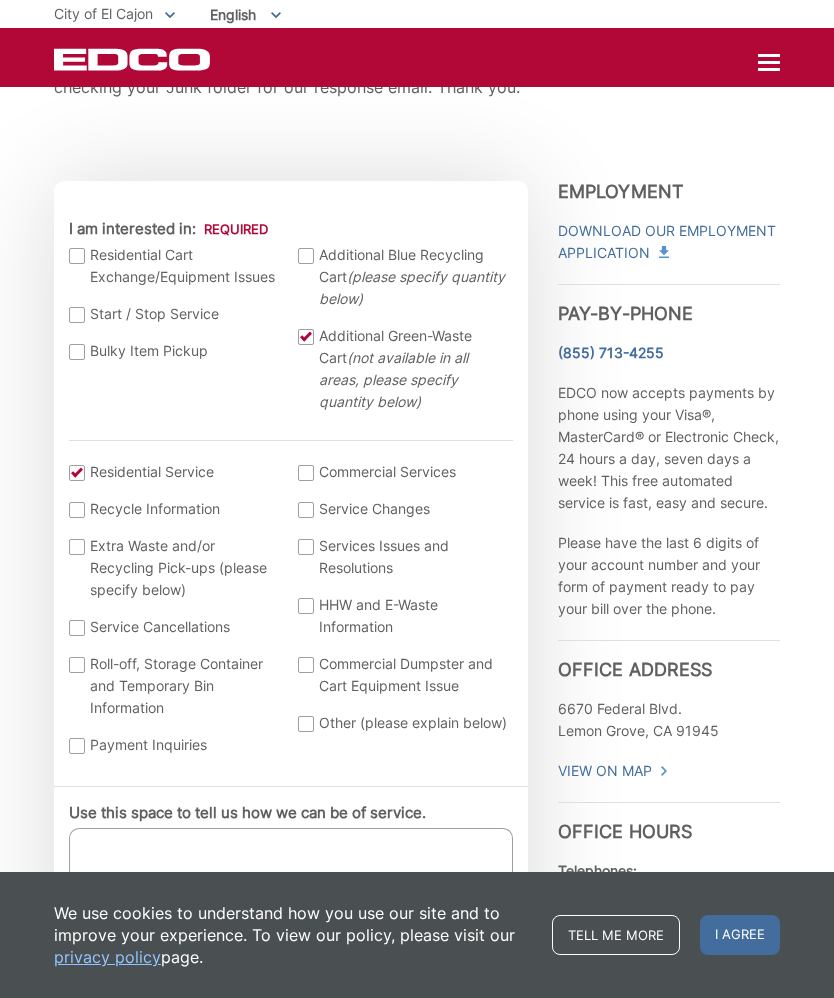 click on "Residential Service" at bounding box center (174, 472) 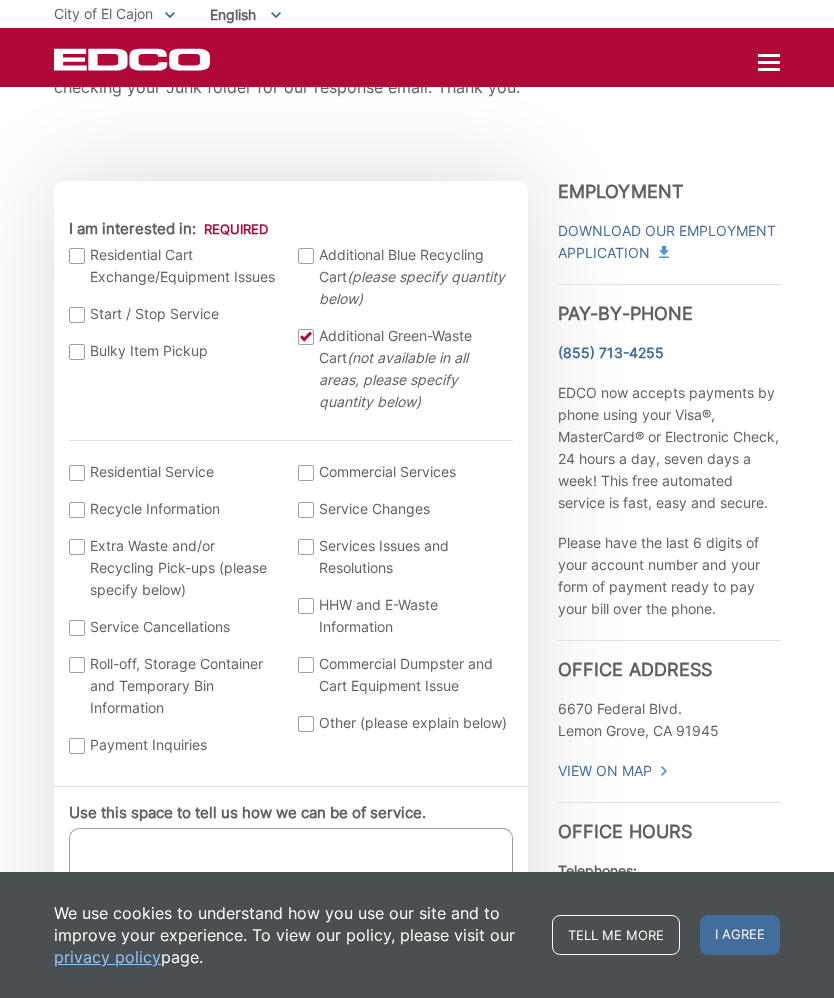 click on "Residential Service" at bounding box center [174, 472] 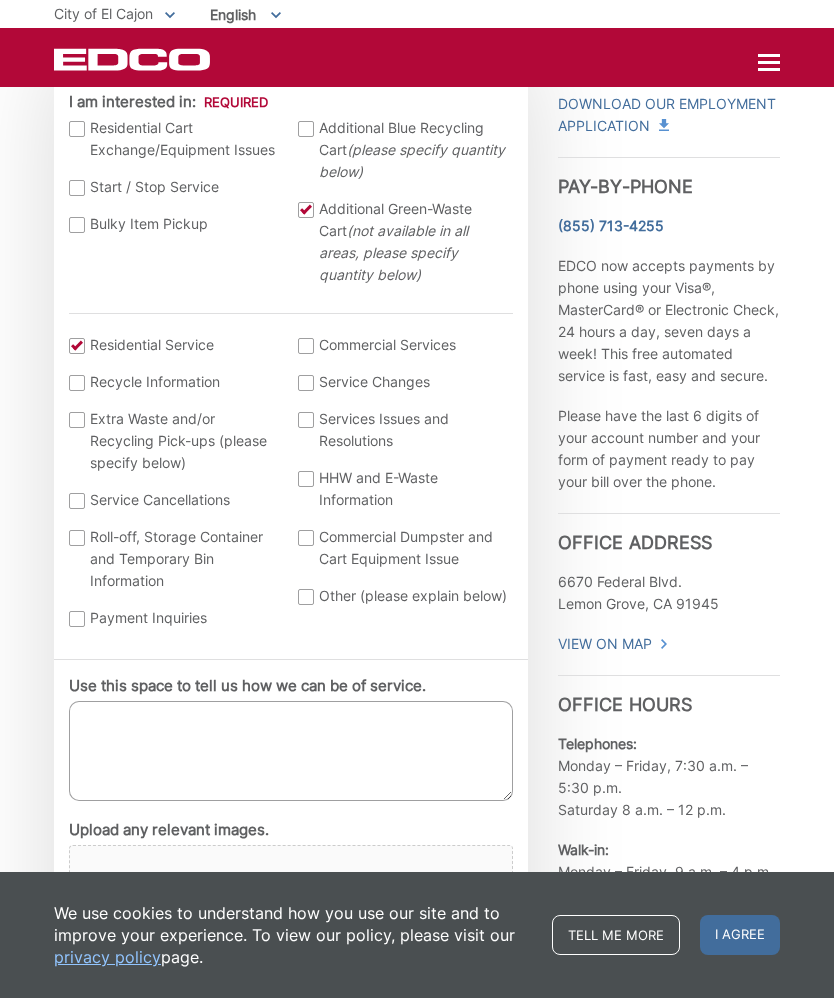 scroll, scrollTop: 627, scrollLeft: 0, axis: vertical 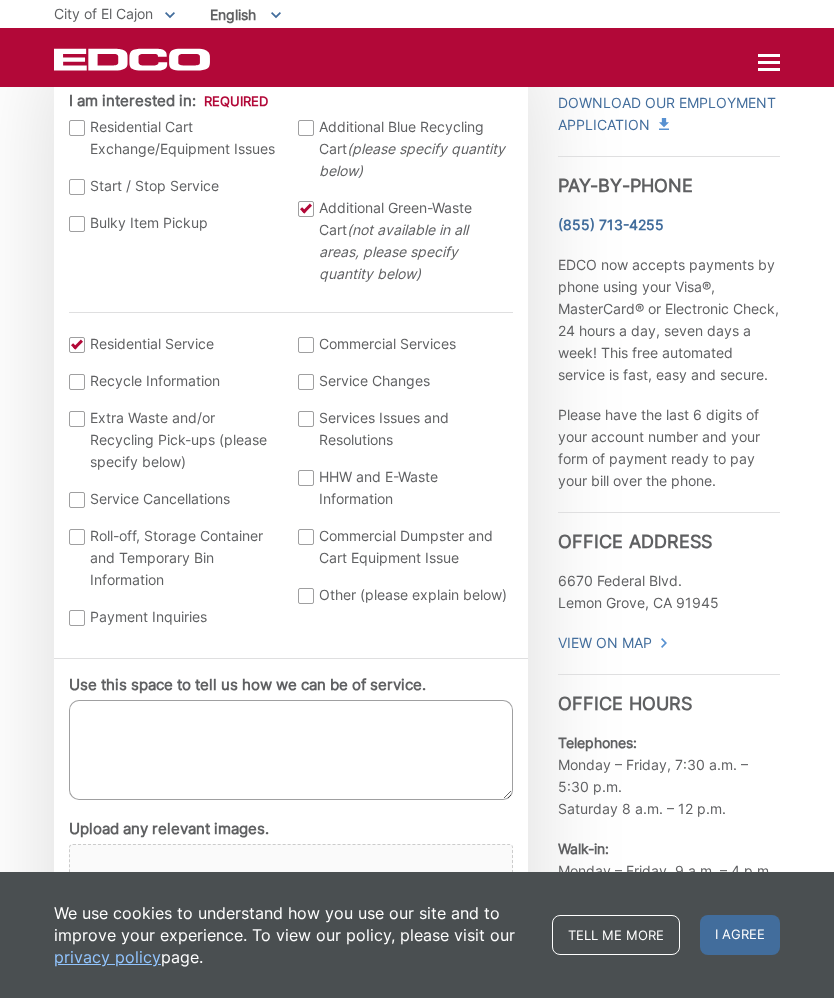 click on "Use this space to tell us how we can be of service." at bounding box center [291, 750] 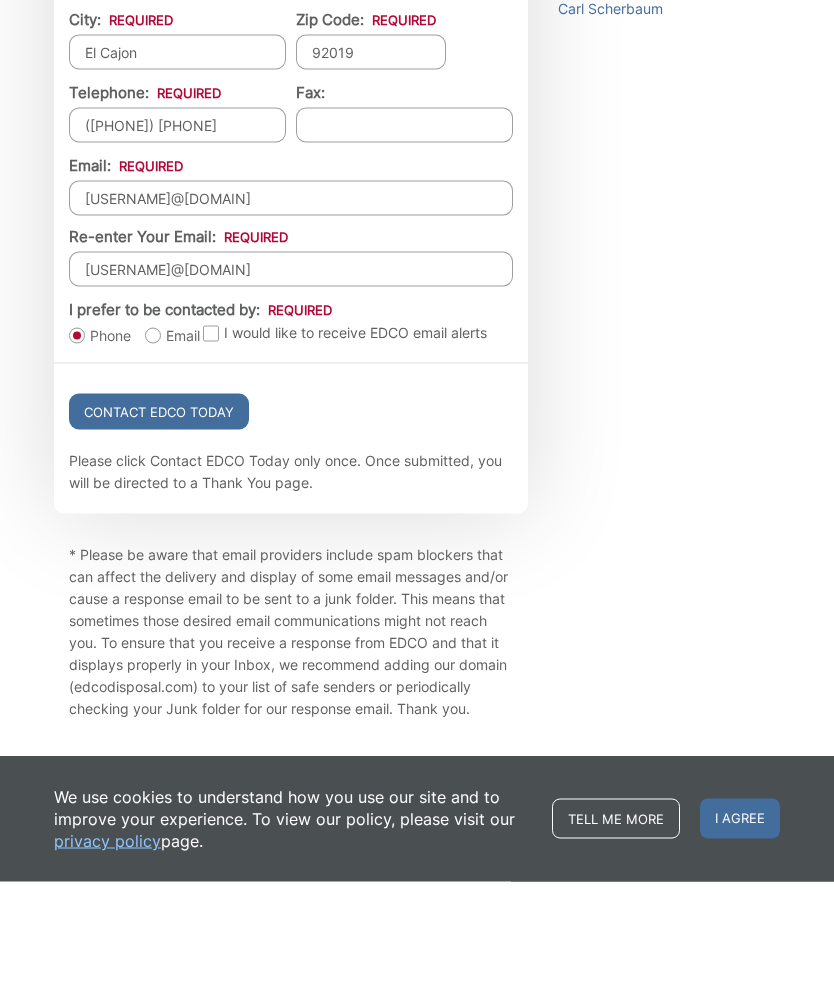 scroll, scrollTop: 2092, scrollLeft: 0, axis: vertical 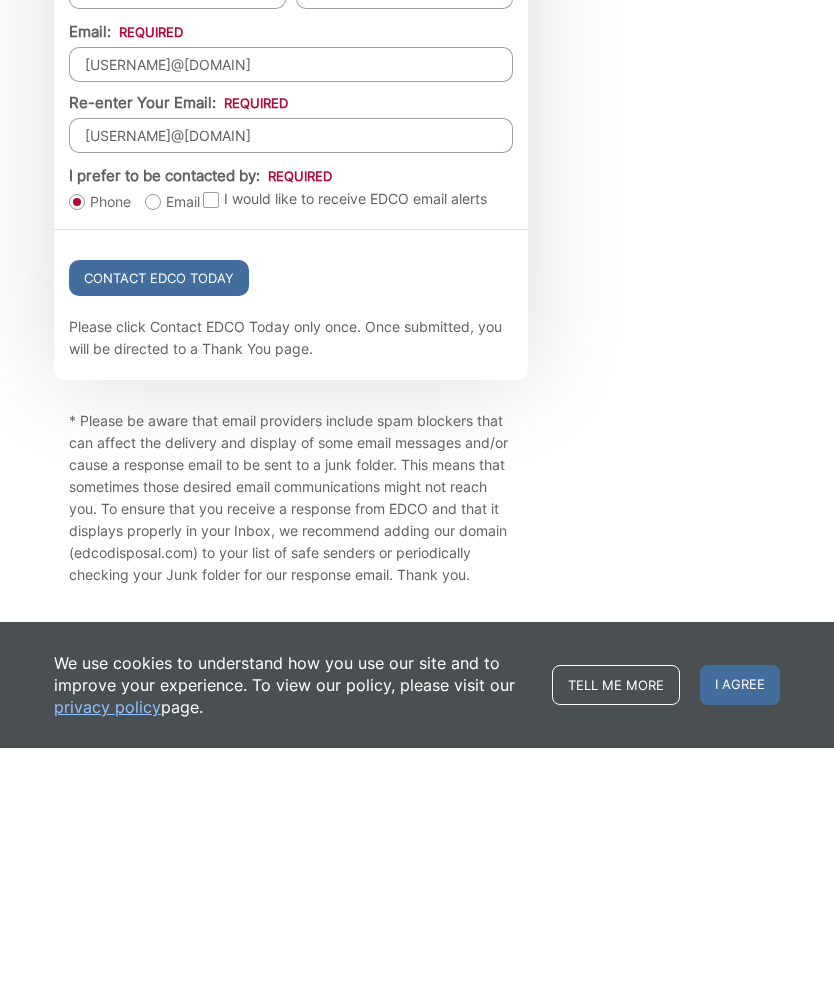 type on "I would like one additional green can." 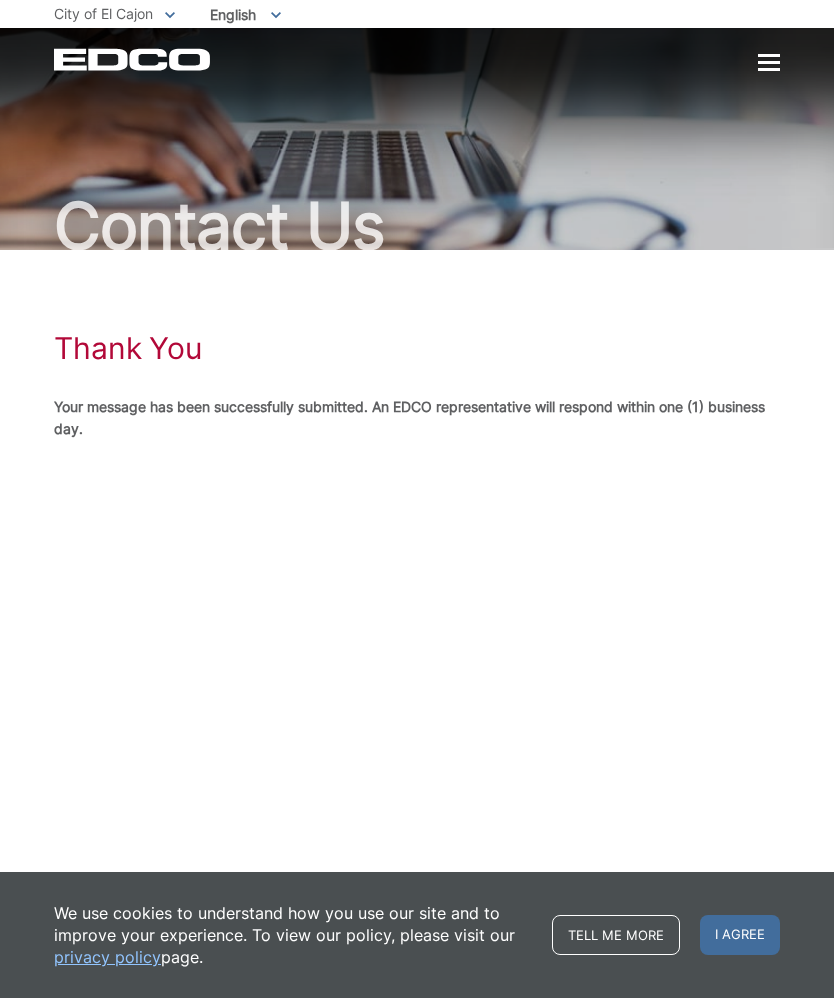 scroll, scrollTop: 0, scrollLeft: 0, axis: both 